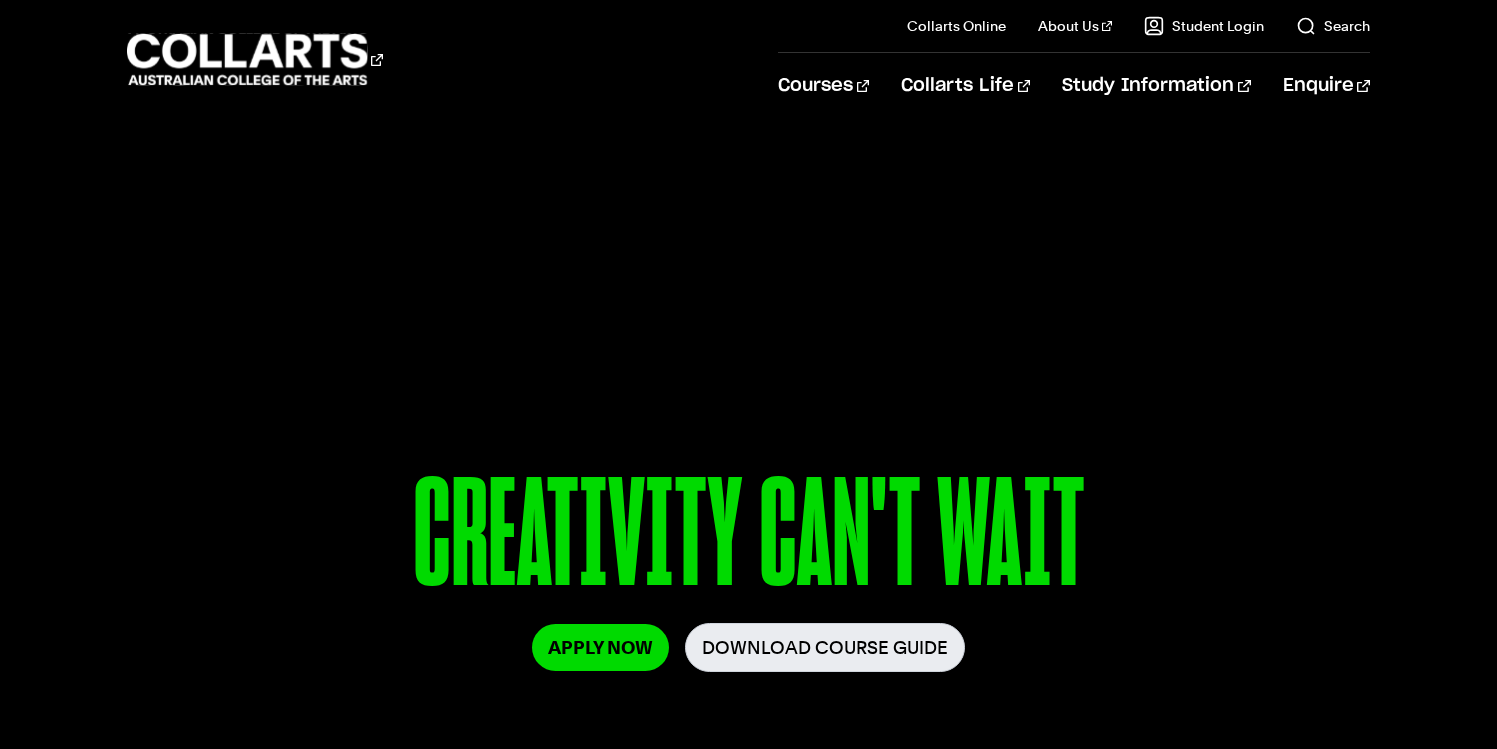 scroll, scrollTop: 0, scrollLeft: 0, axis: both 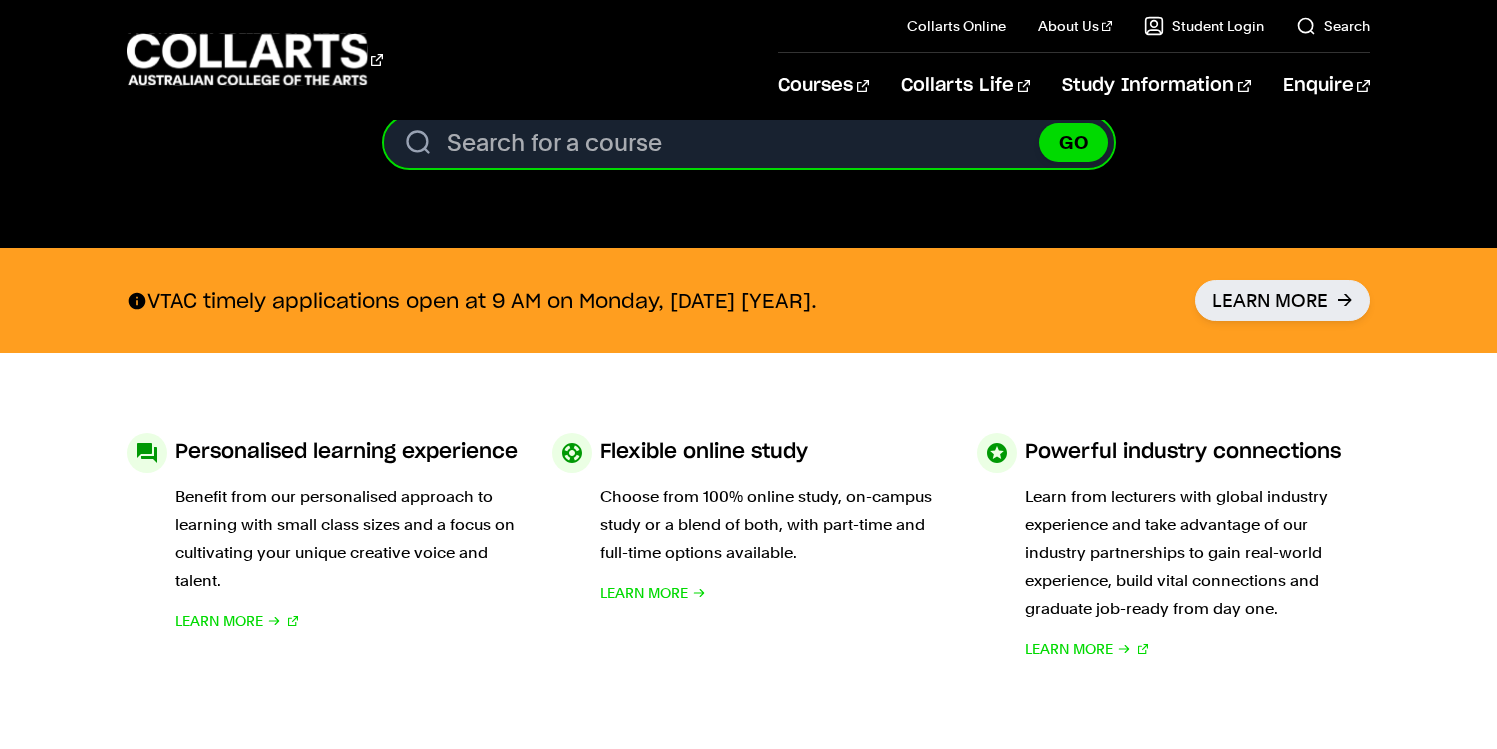 click on "Search for a course" at bounding box center [749, 142] 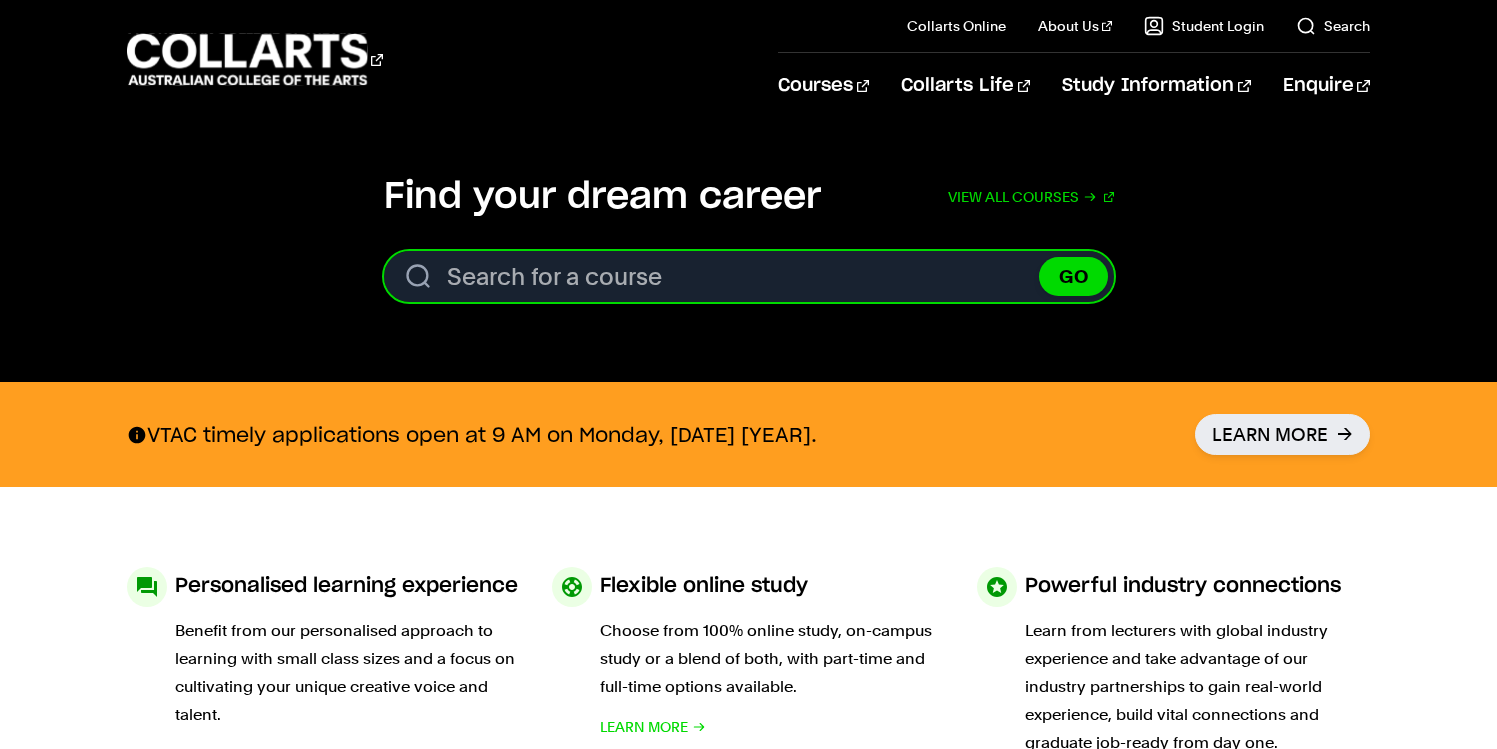 scroll, scrollTop: 604, scrollLeft: 0, axis: vertical 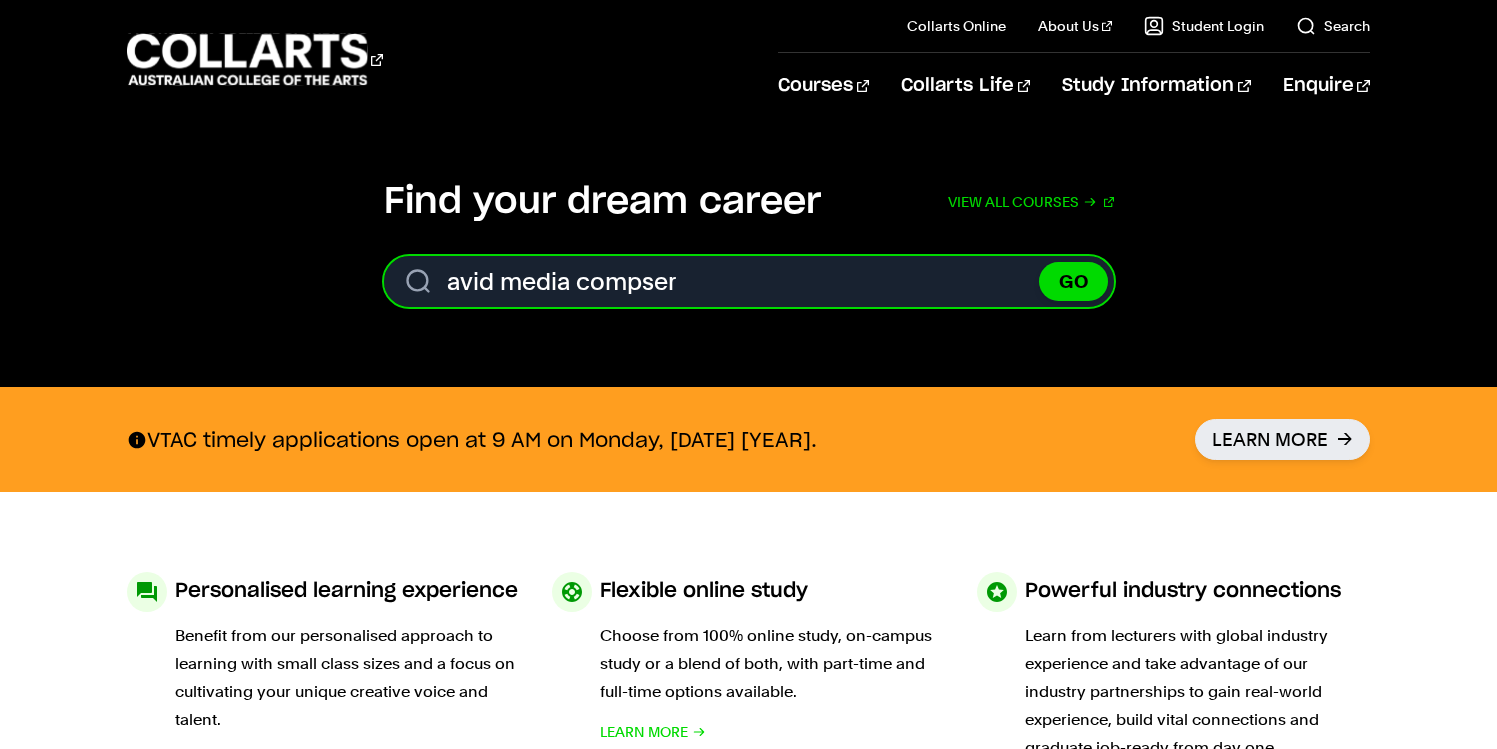 type on "avid media compser" 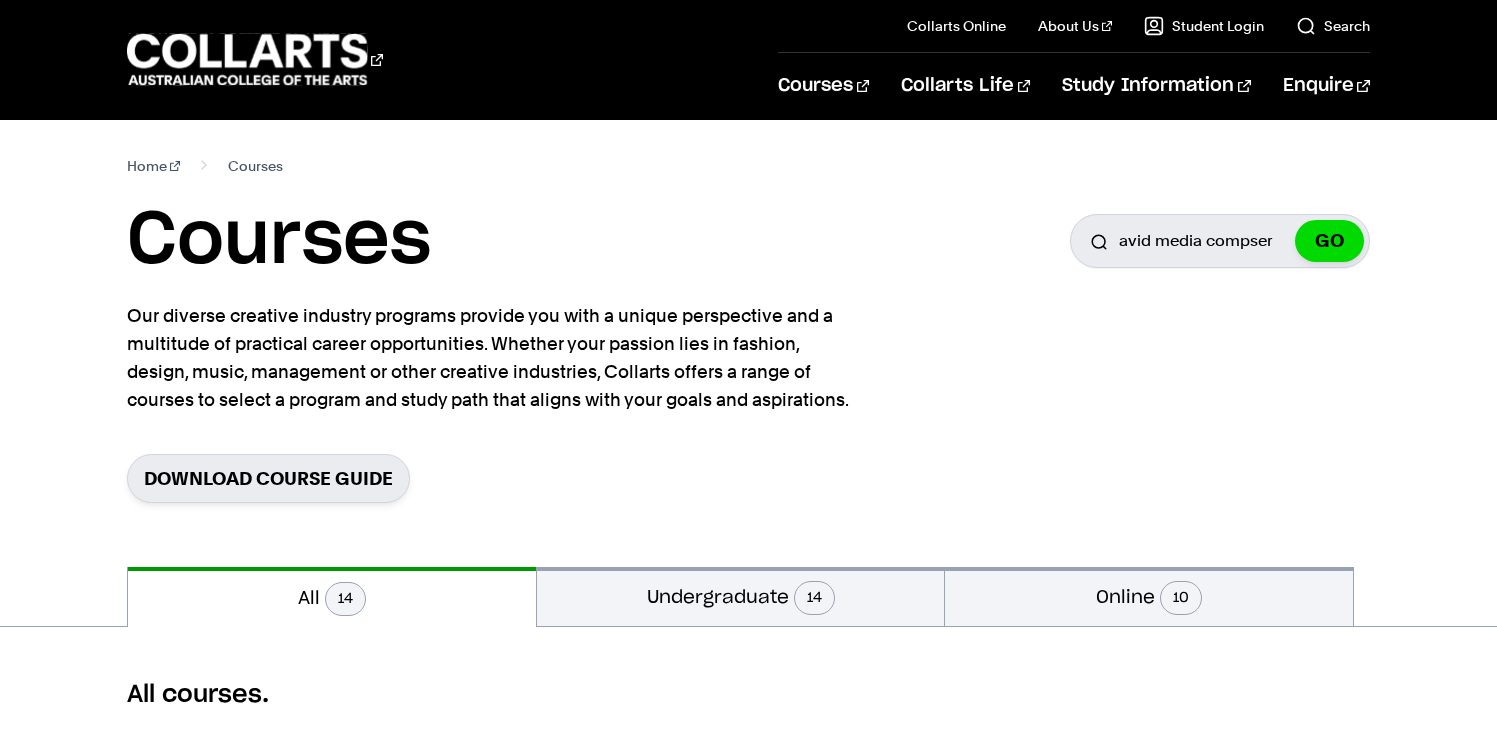 scroll, scrollTop: 0, scrollLeft: 0, axis: both 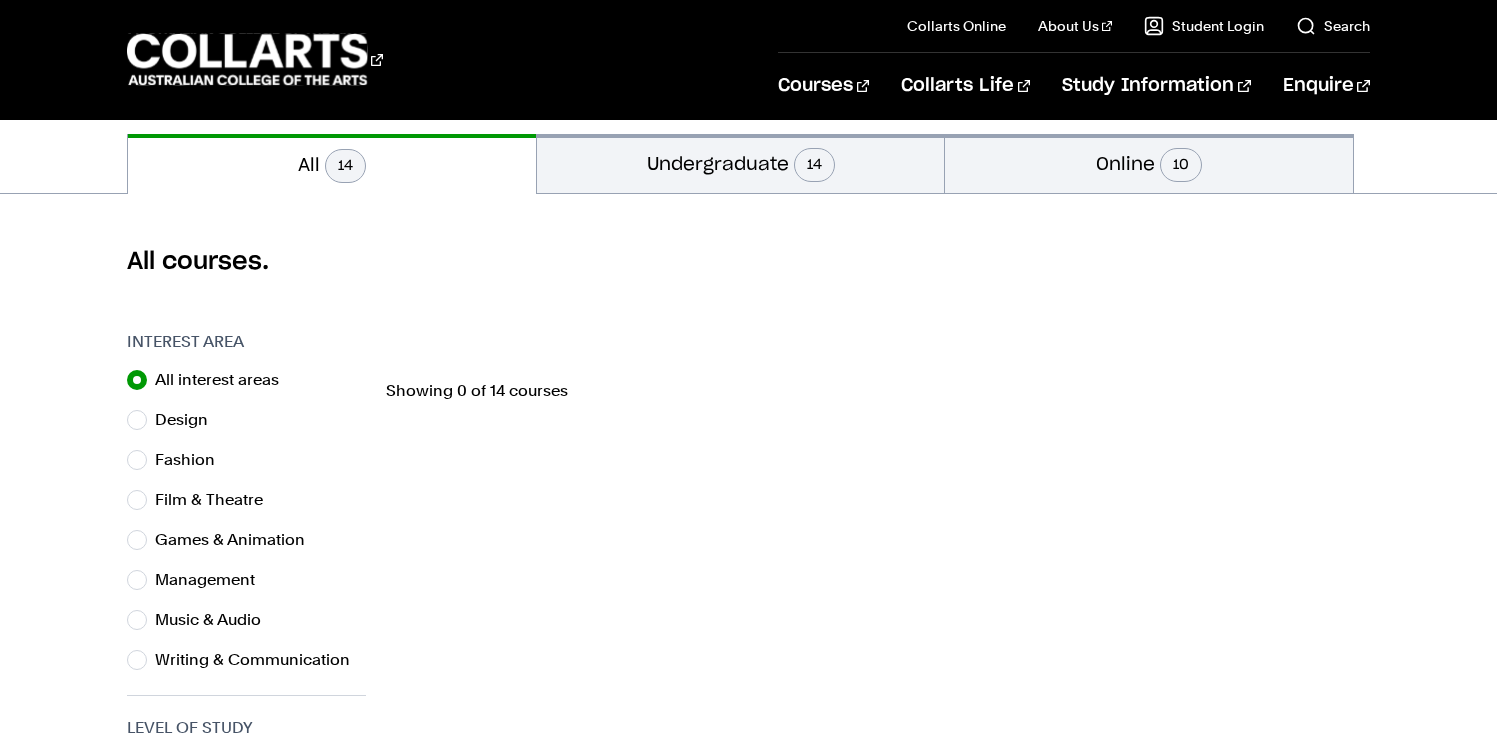 click on "14" at bounding box center (345, 166) 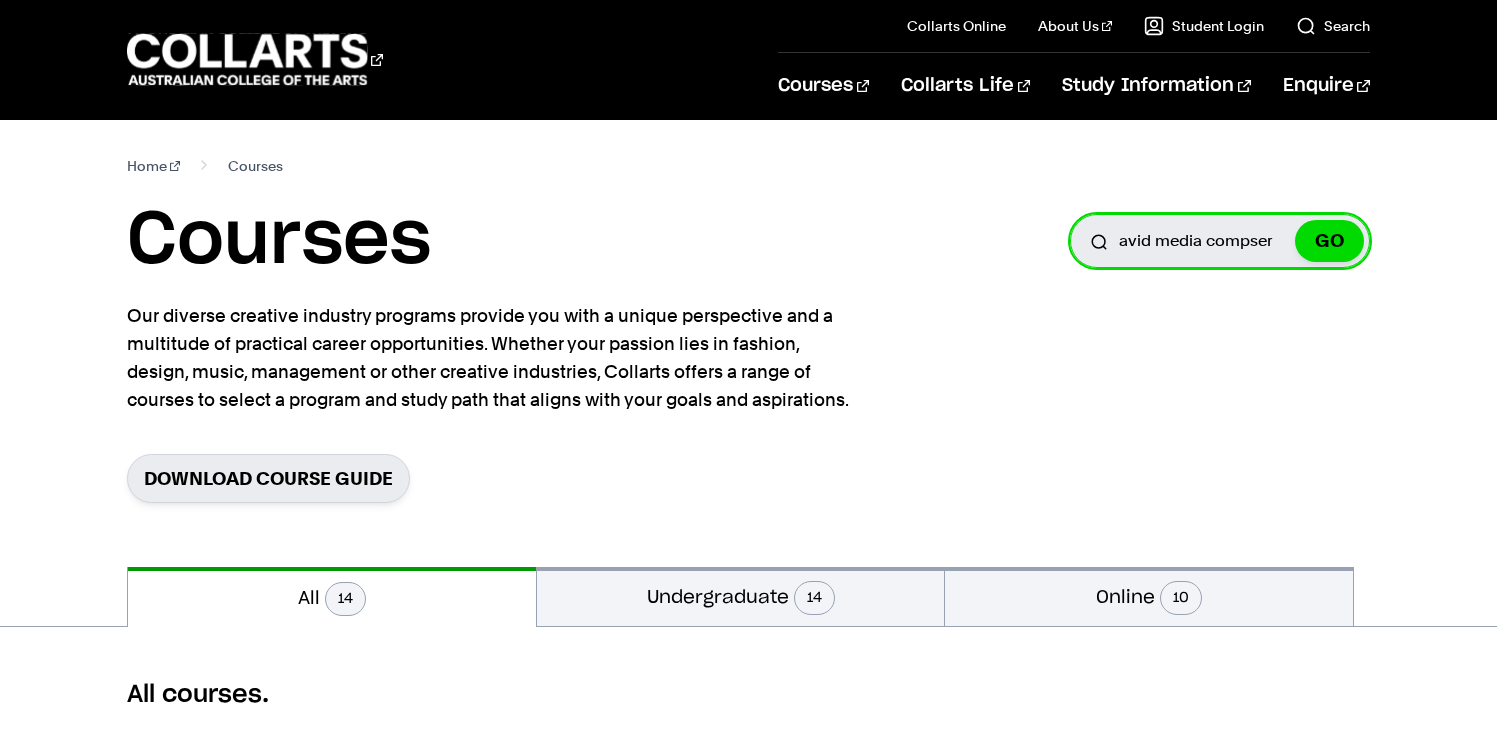 click on "avid media compser" at bounding box center [1220, 241] 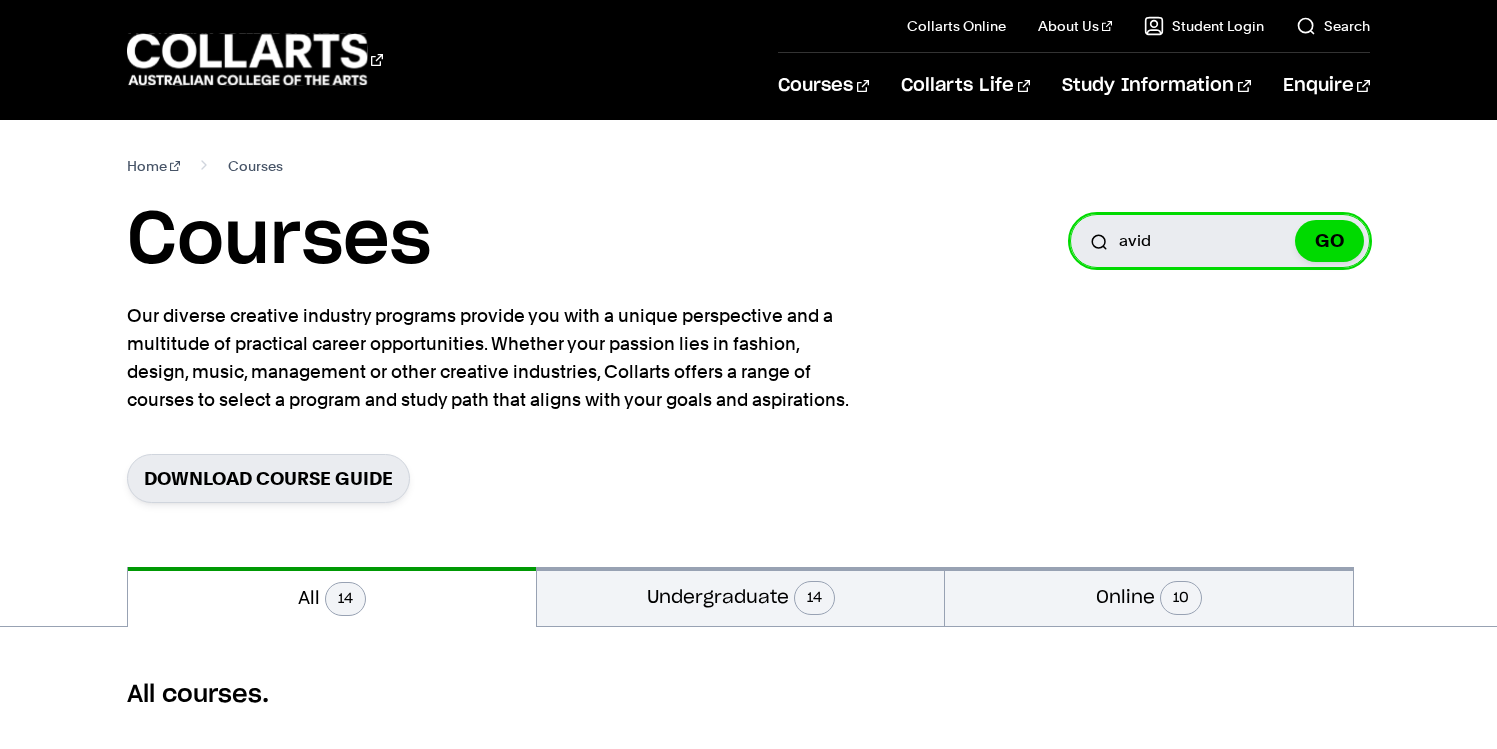 type on "avid" 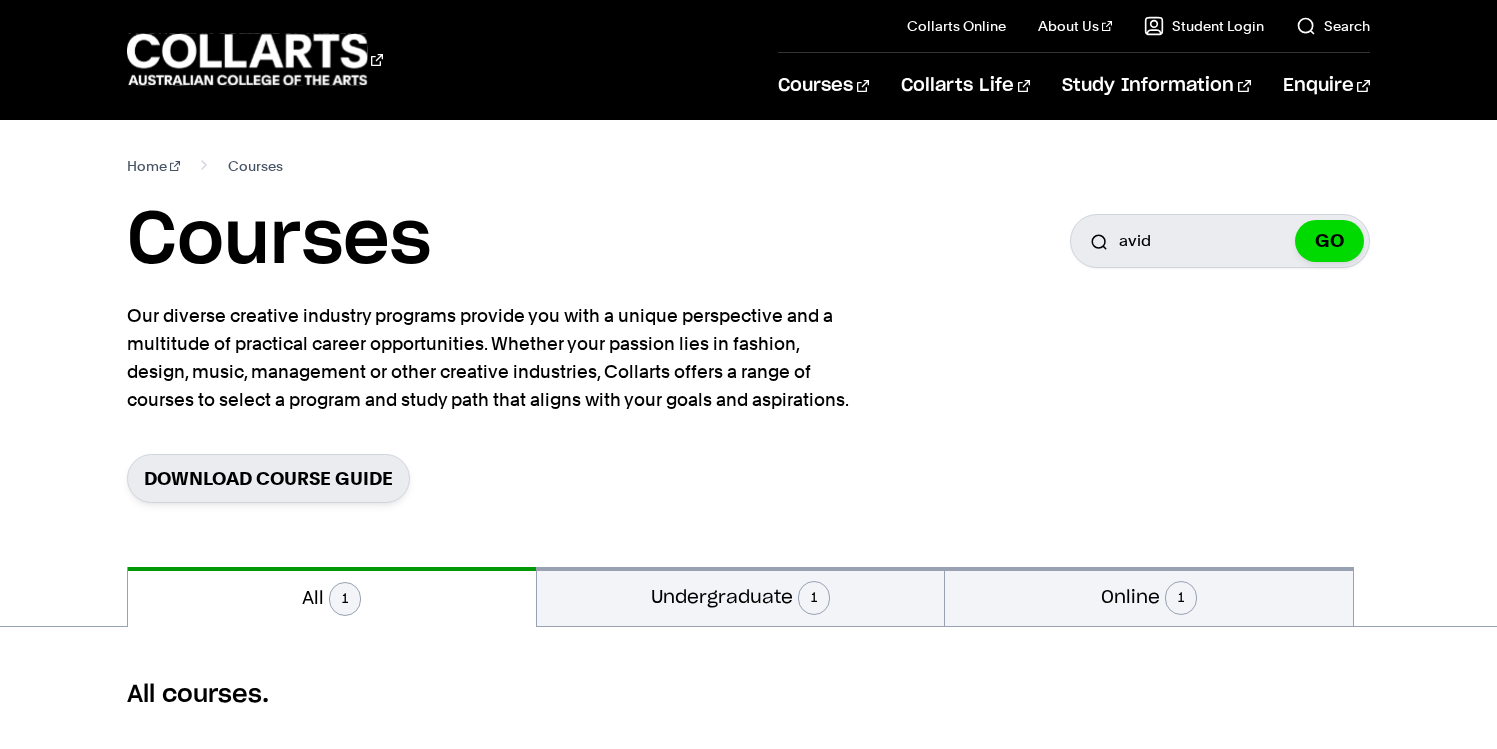 scroll, scrollTop: 0, scrollLeft: 0, axis: both 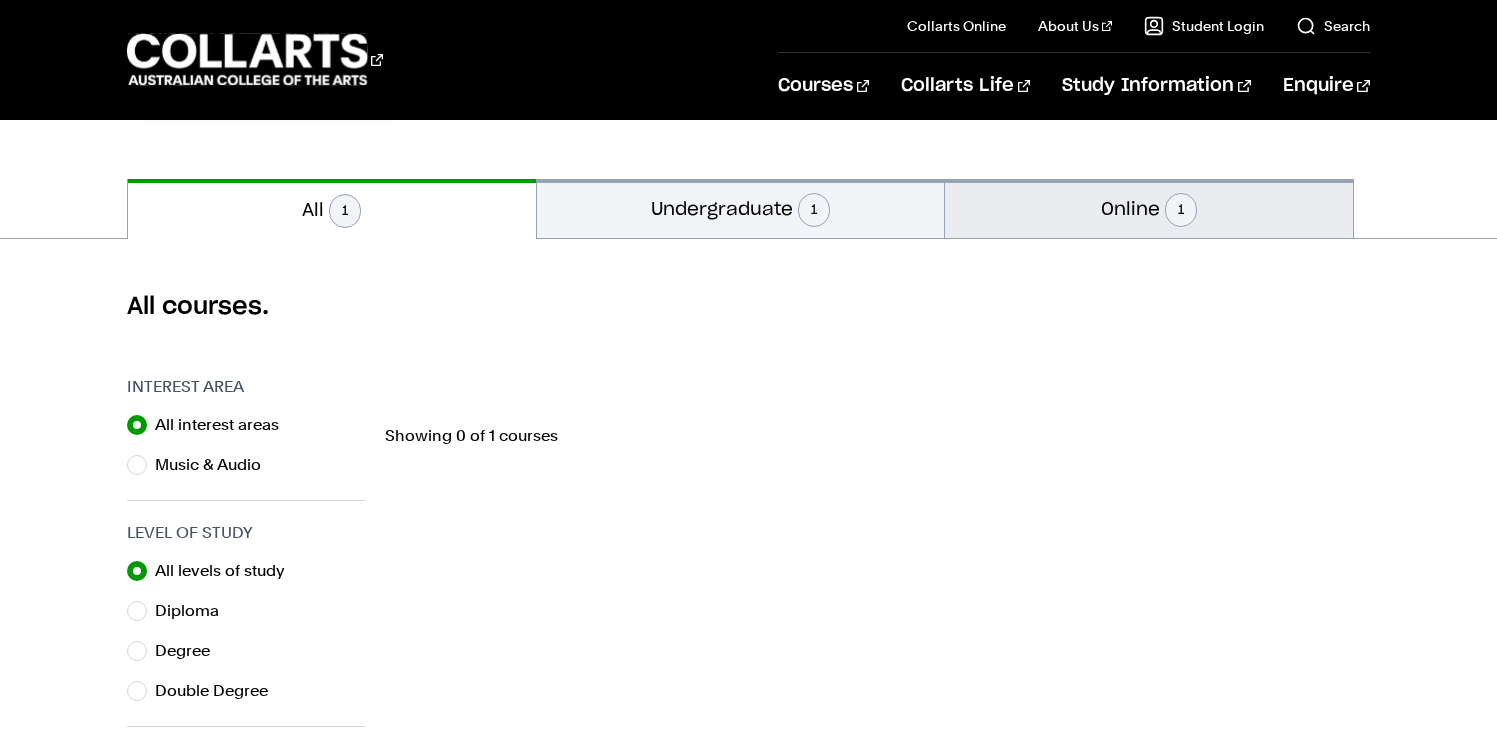 click on "Online  1" at bounding box center [1149, 208] 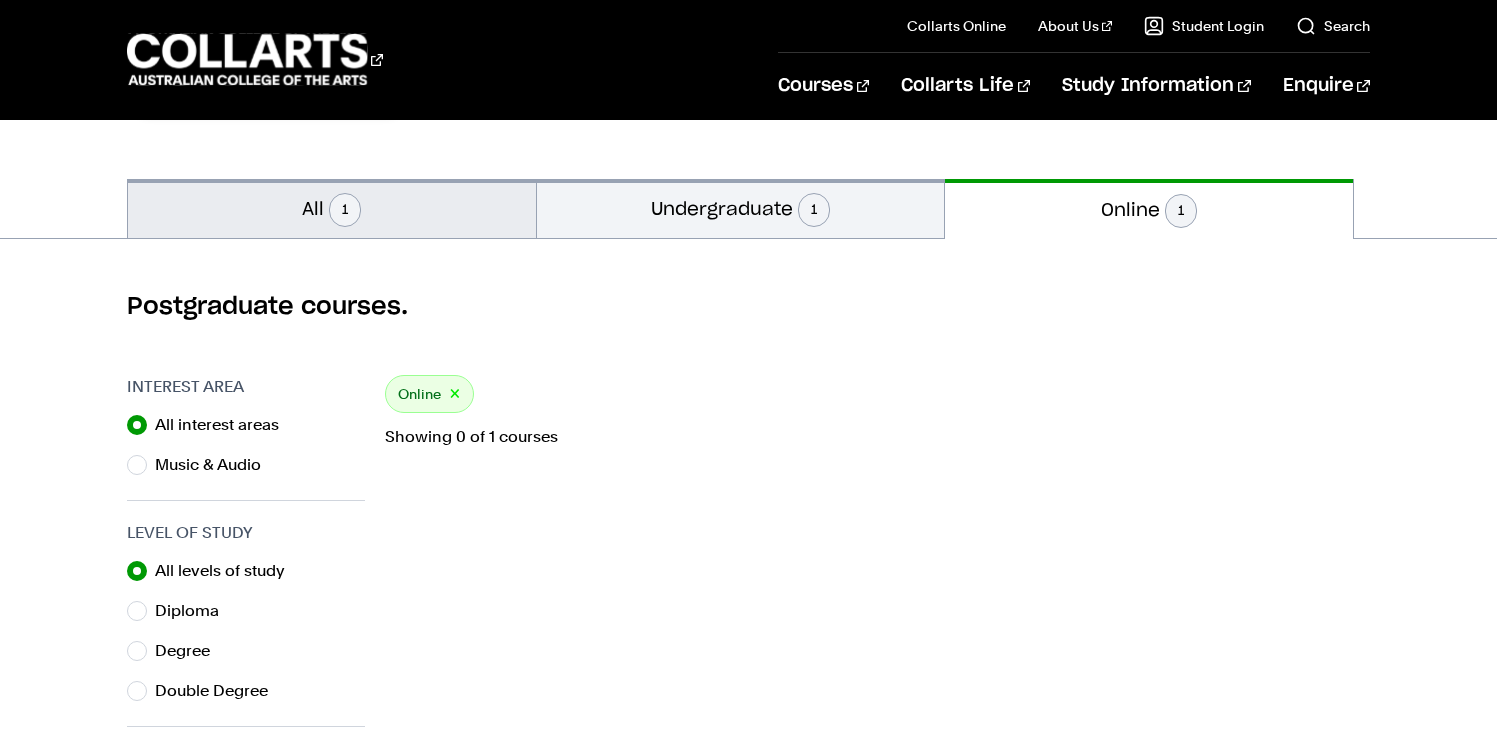 click on "All  1" at bounding box center [332, 208] 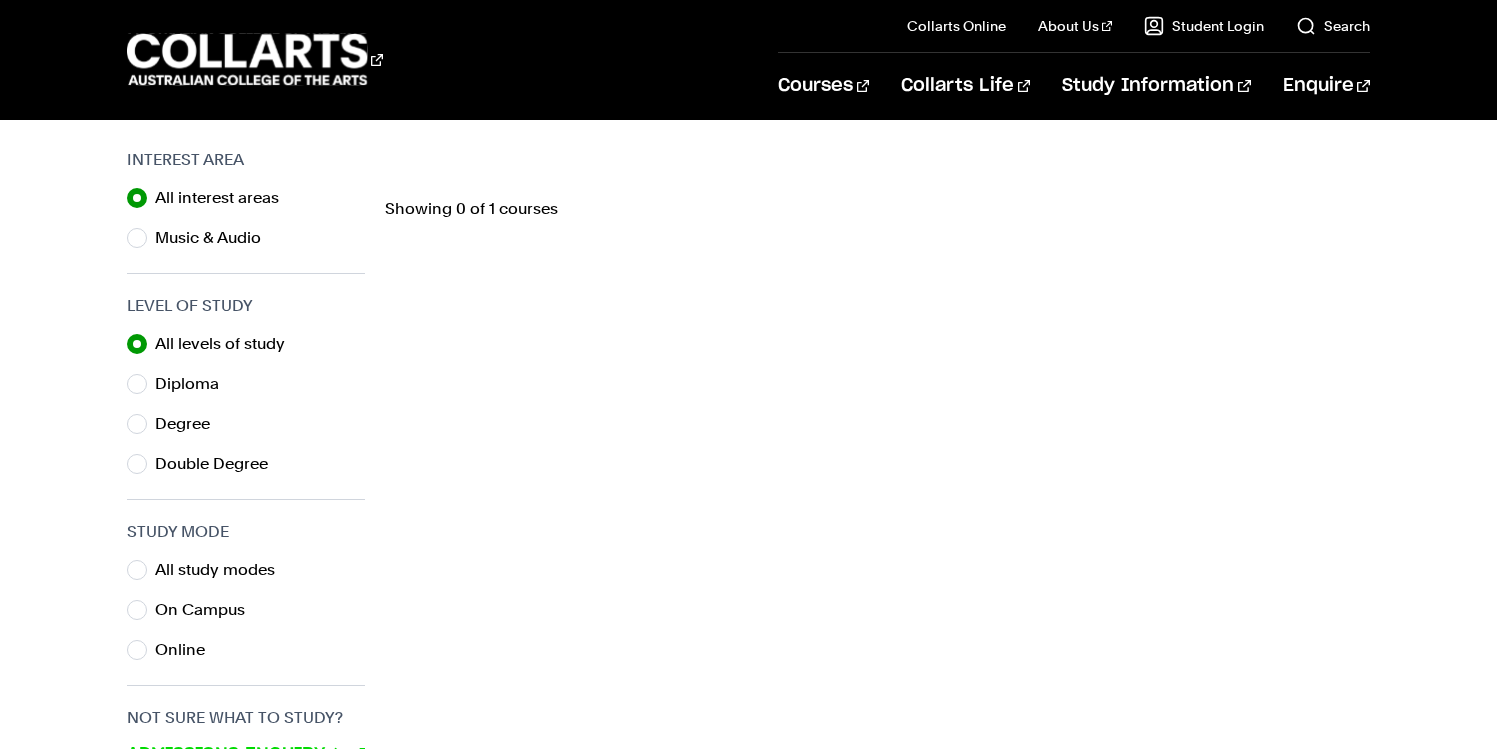 scroll, scrollTop: 612, scrollLeft: 0, axis: vertical 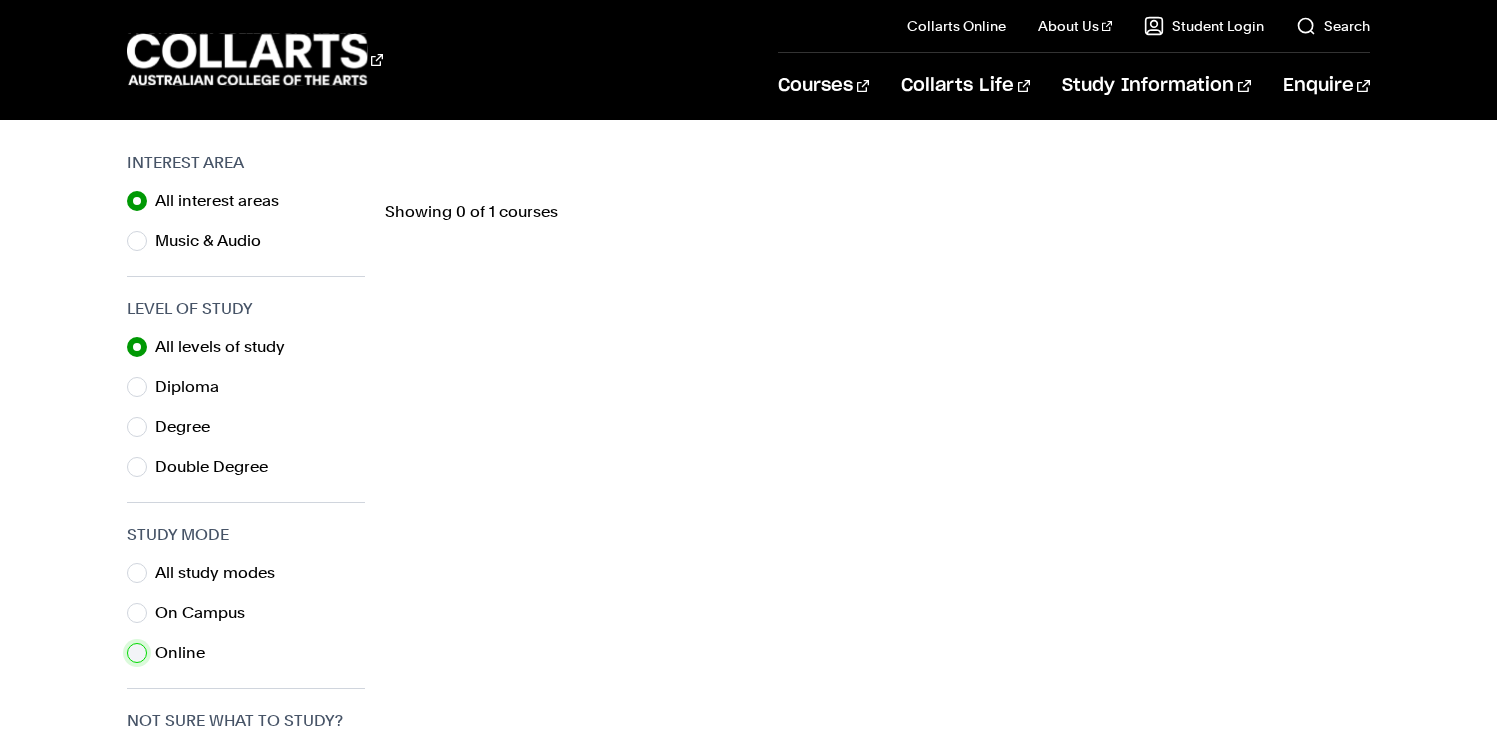click on "Online" at bounding box center (137, 653) 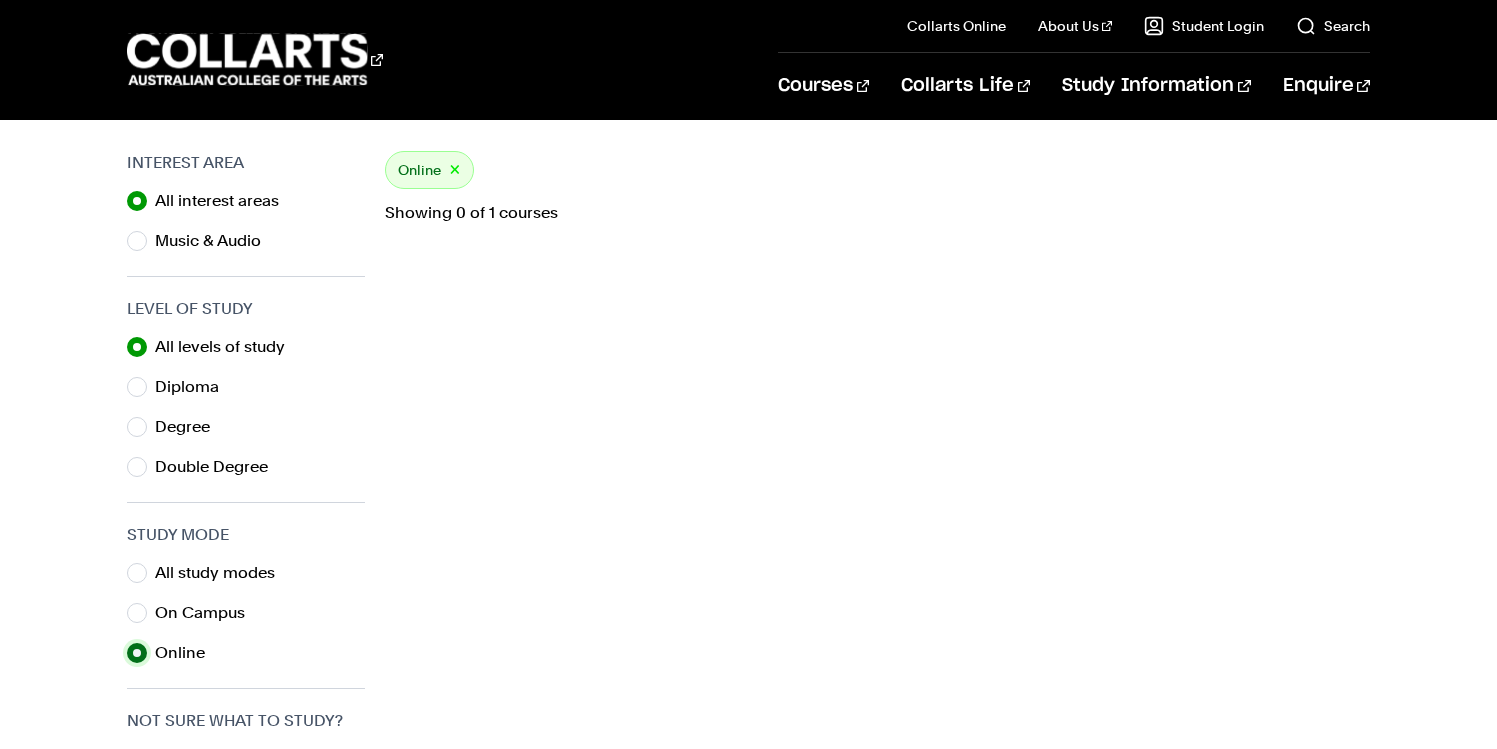 click on "Online" at bounding box center (137, 653) 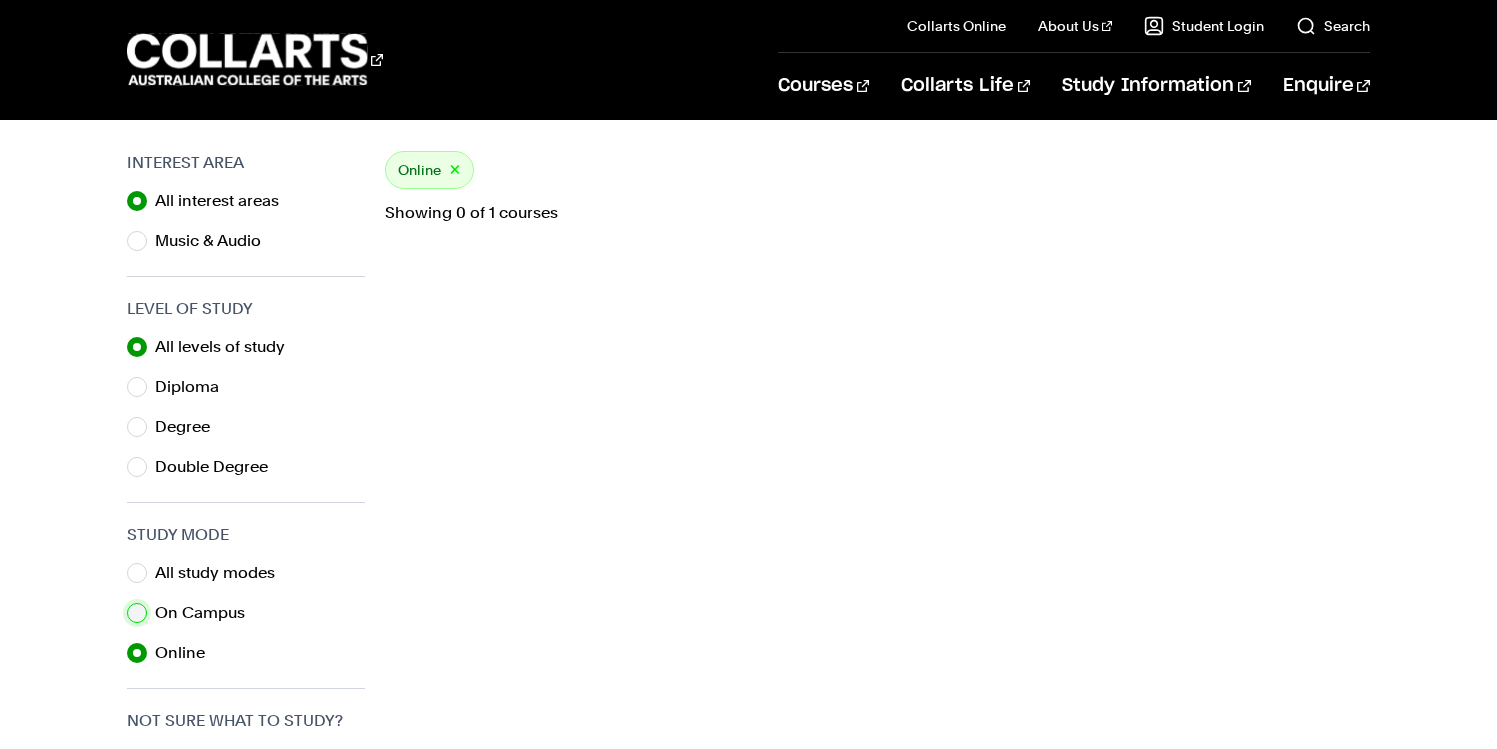 click on "On Campus" at bounding box center [137, 613] 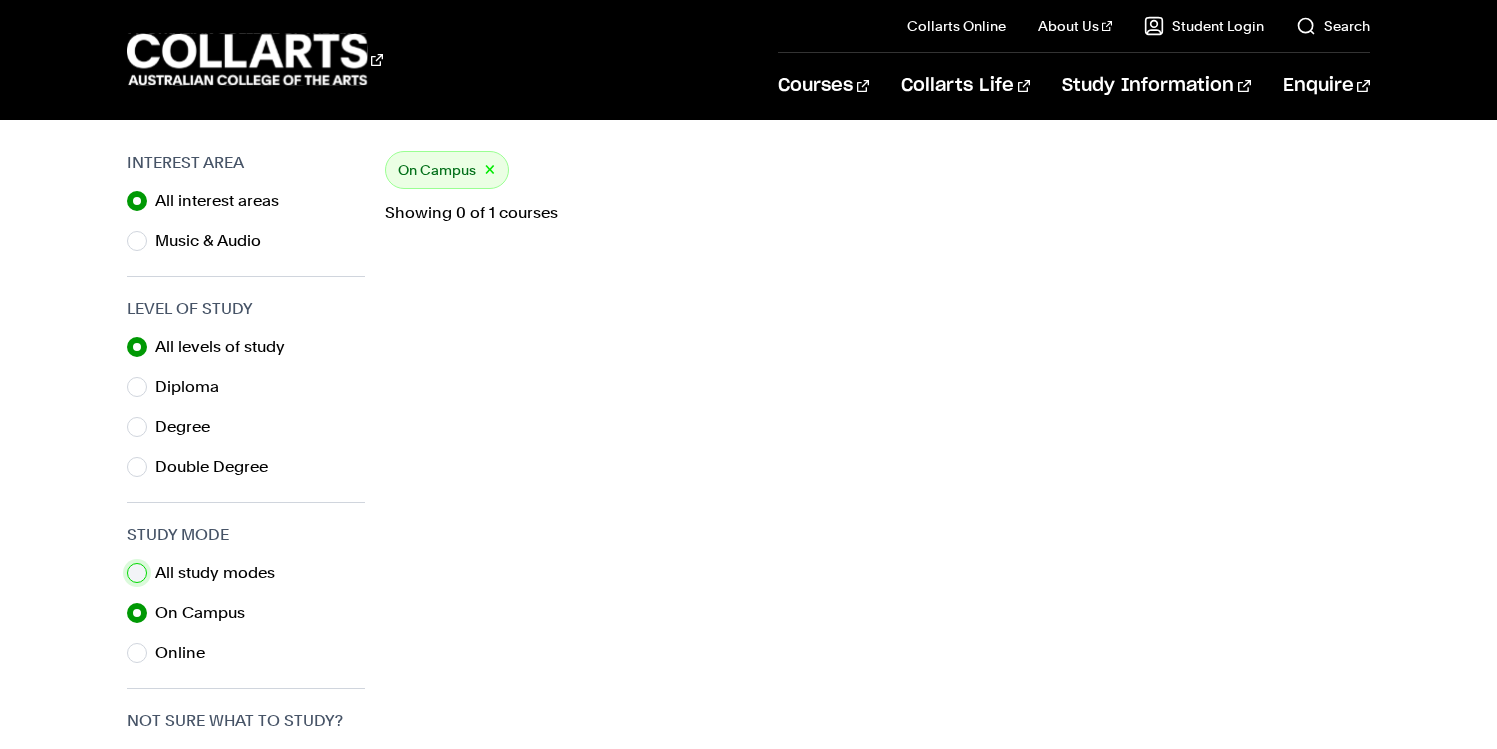 click on "All study modes" at bounding box center (137, 573) 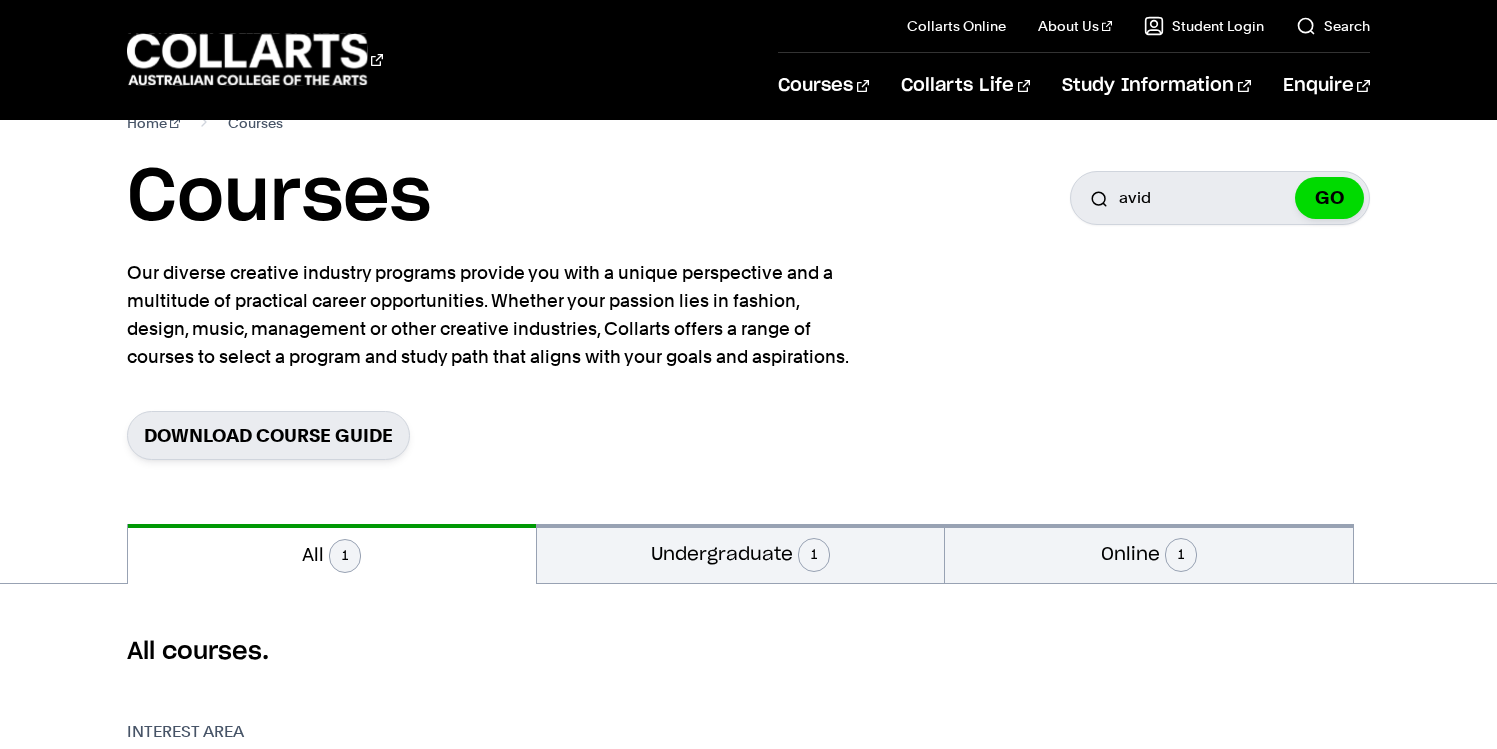 scroll, scrollTop: 0, scrollLeft: 0, axis: both 